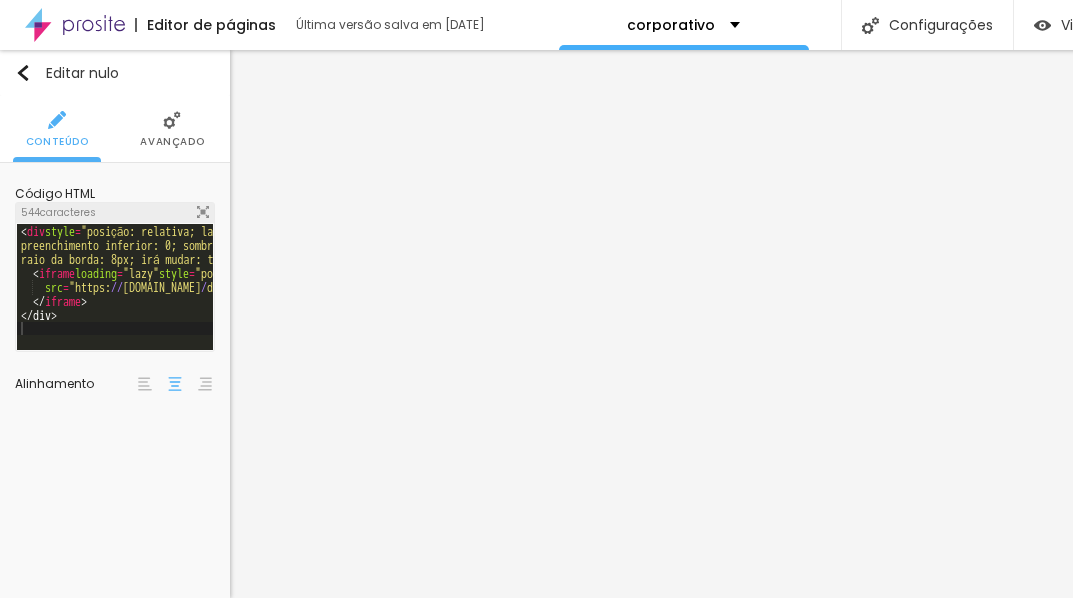 scroll, scrollTop: 0, scrollLeft: 0, axis: both 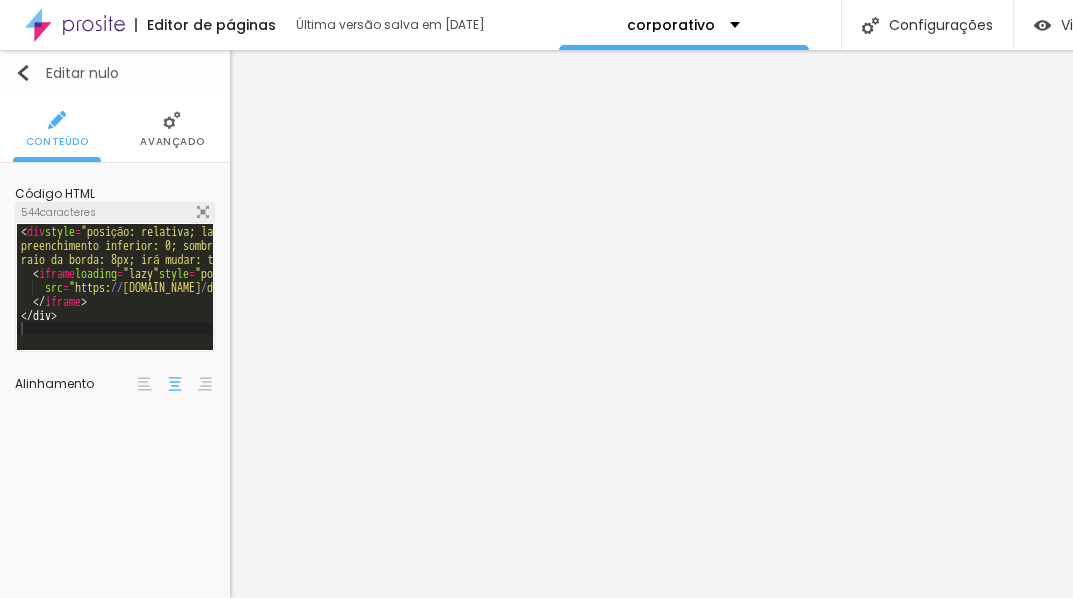 click at bounding box center (23, 73) 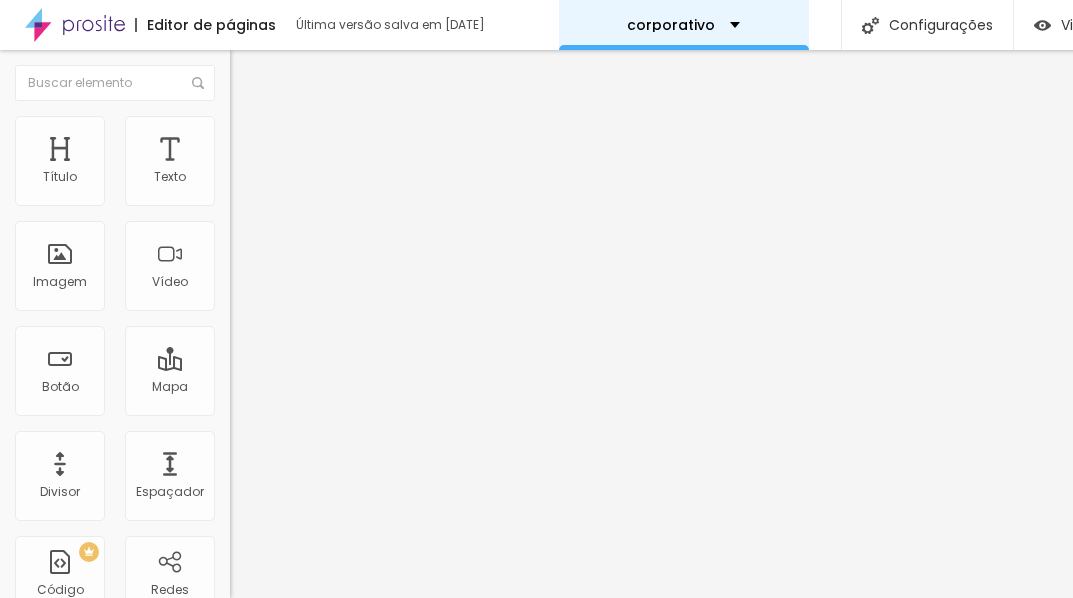 click on "corporativo" at bounding box center (684, 25) 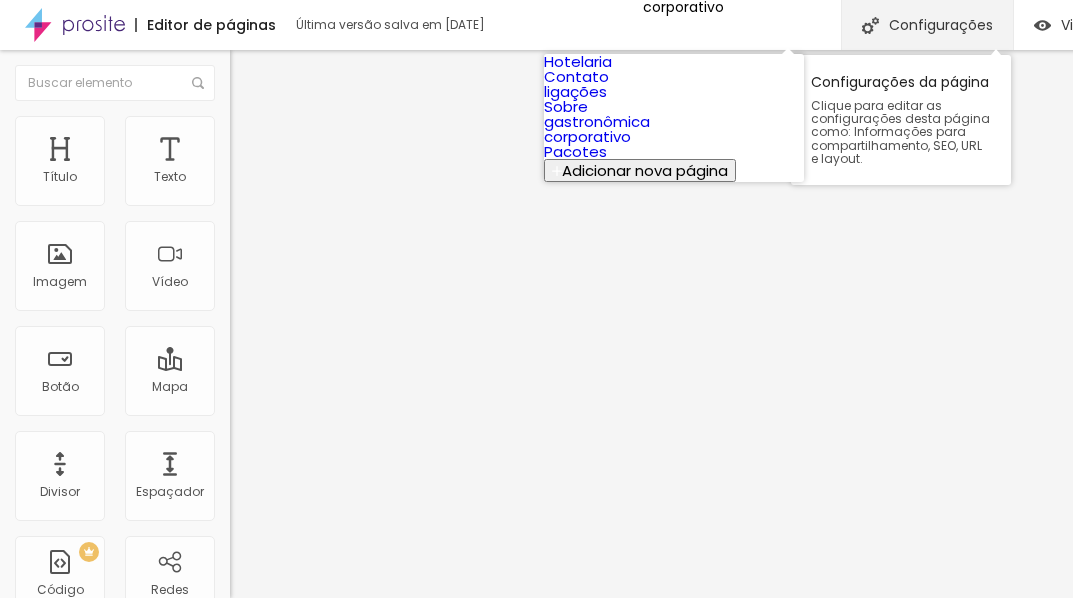 click on "Configurações" at bounding box center (927, 25) 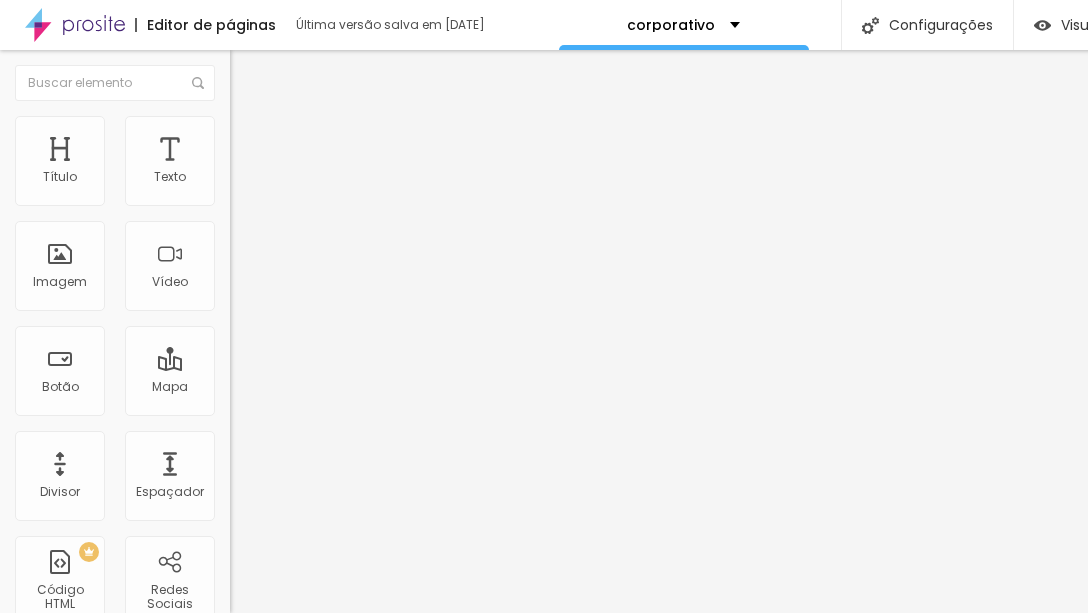 drag, startPoint x: 454, startPoint y: 195, endPoint x: 350, endPoint y: 185, distance: 104.47966 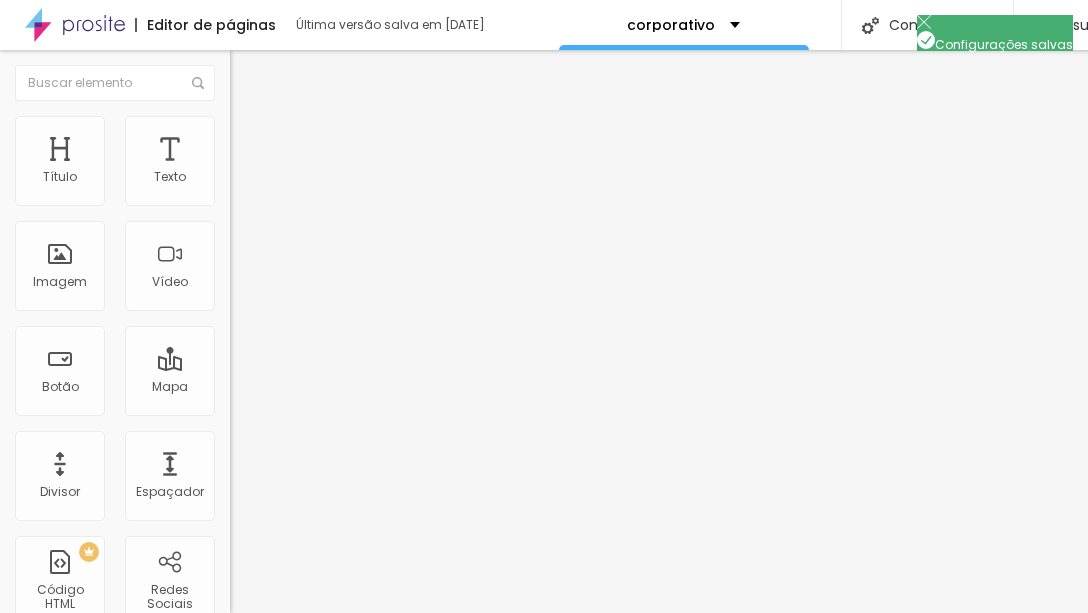 click at bounding box center (544, 634) 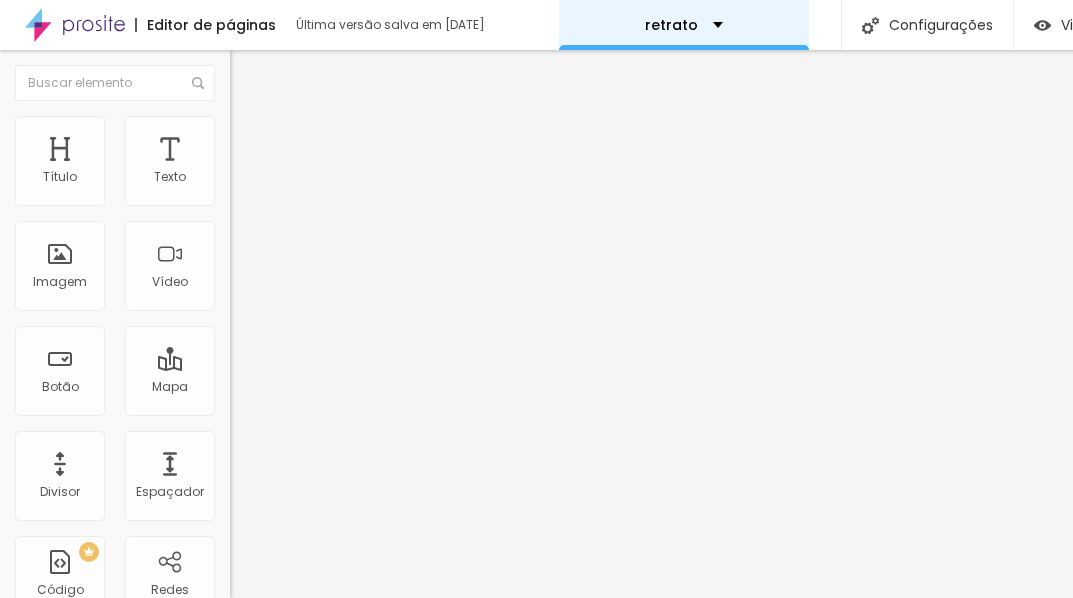 scroll, scrollTop: 0, scrollLeft: 0, axis: both 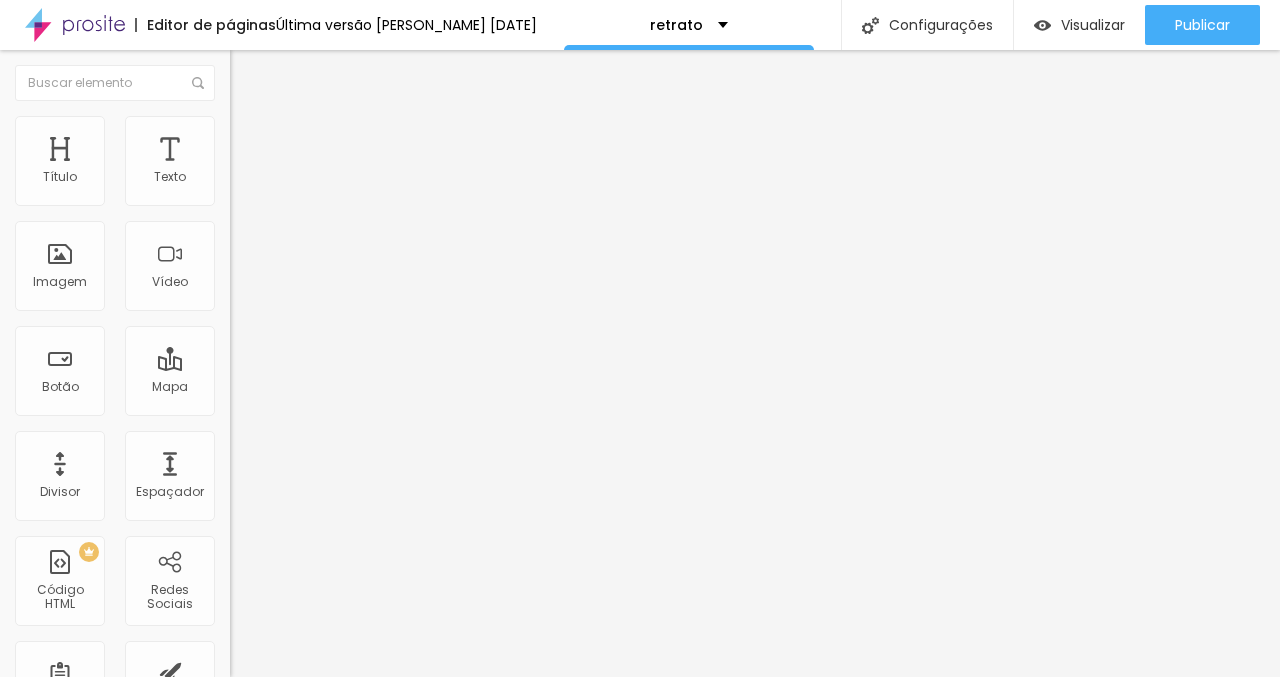 click at bounding box center [253, 73] 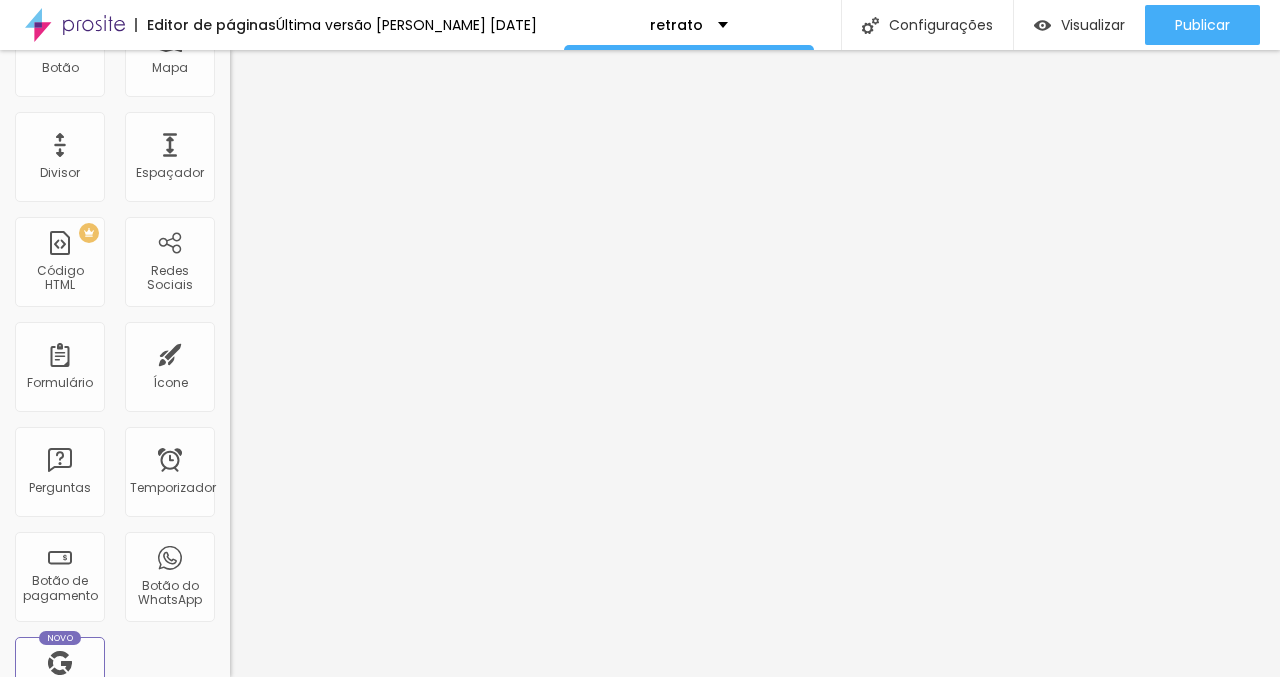 scroll, scrollTop: 340, scrollLeft: 0, axis: vertical 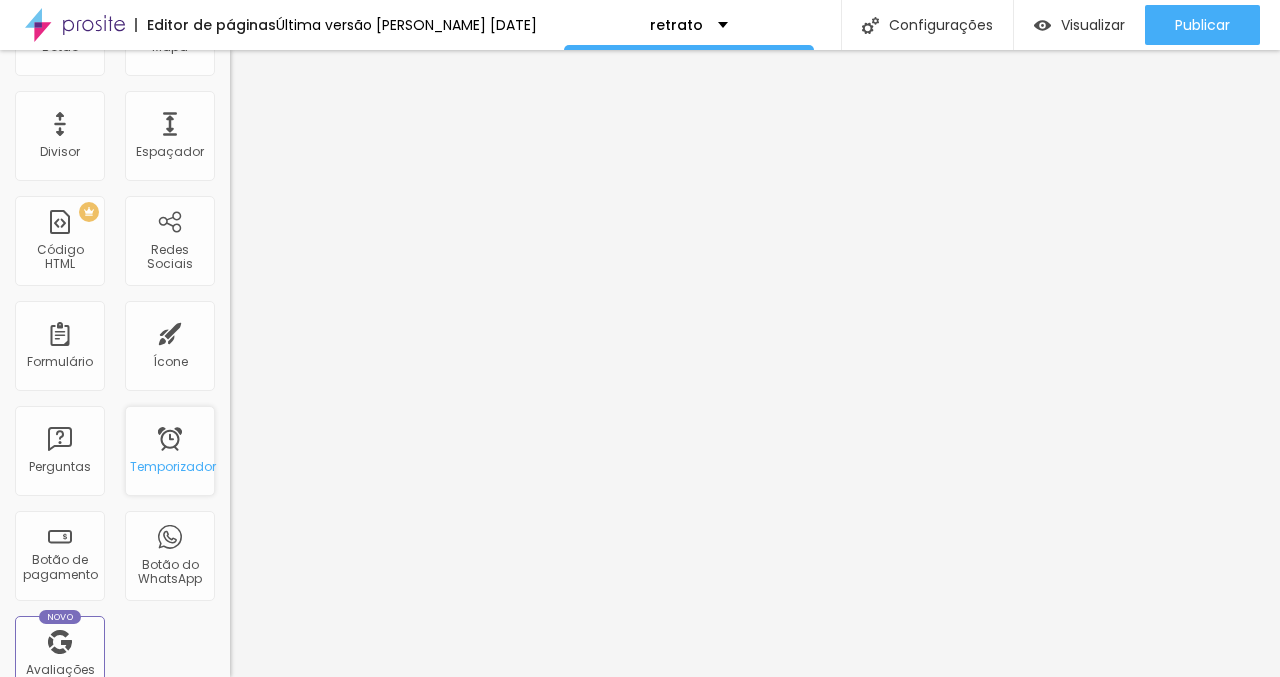 click on "Temporizador" at bounding box center [173, 466] 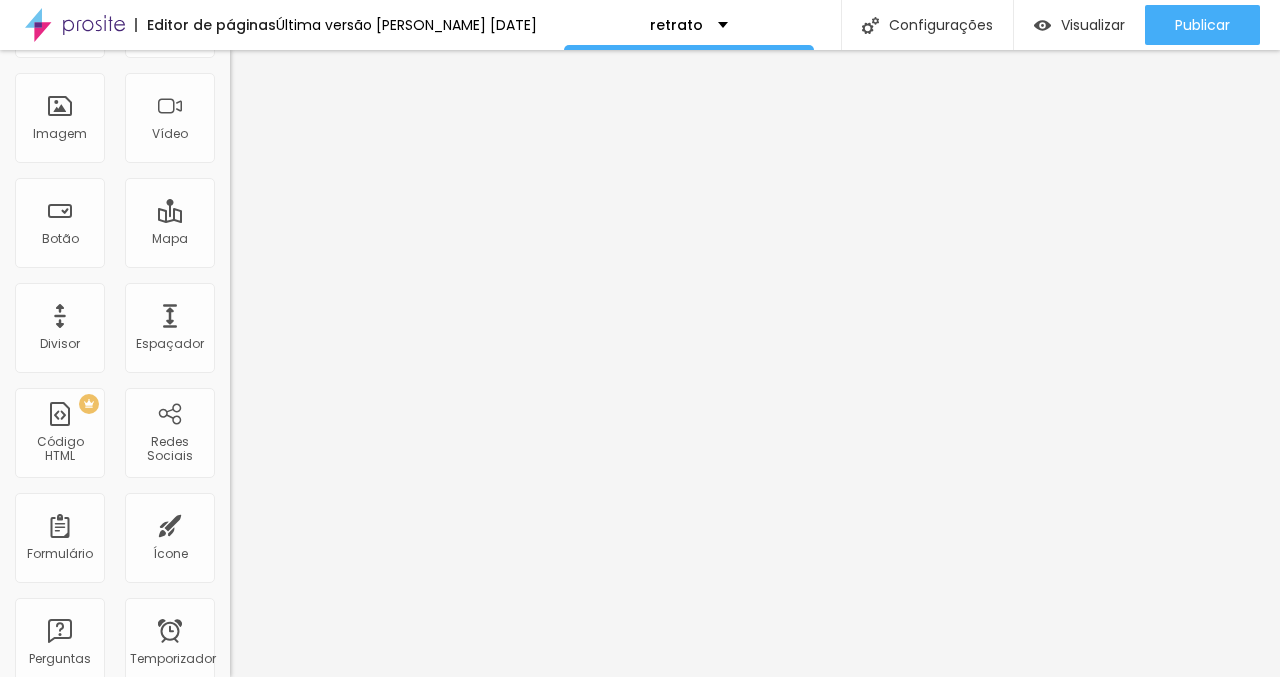 scroll, scrollTop: 7, scrollLeft: 0, axis: vertical 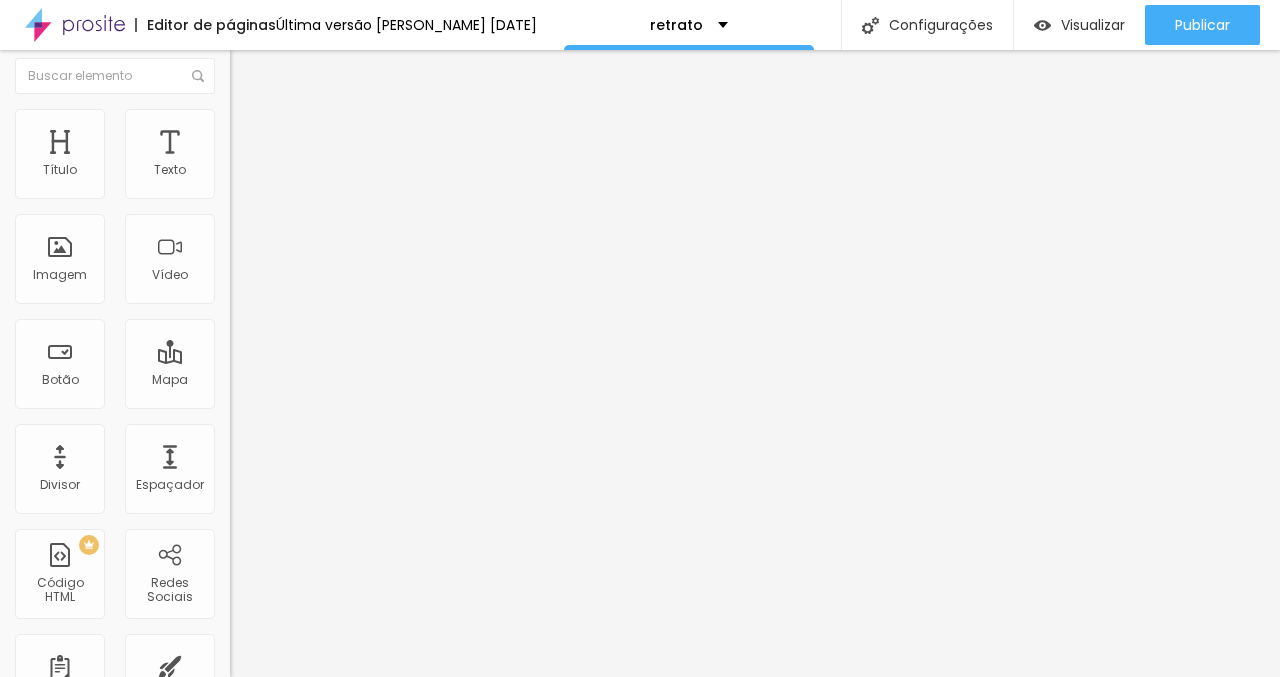 click on "30 de novembro de 2024 às 23h45" at bounding box center [344, 185] 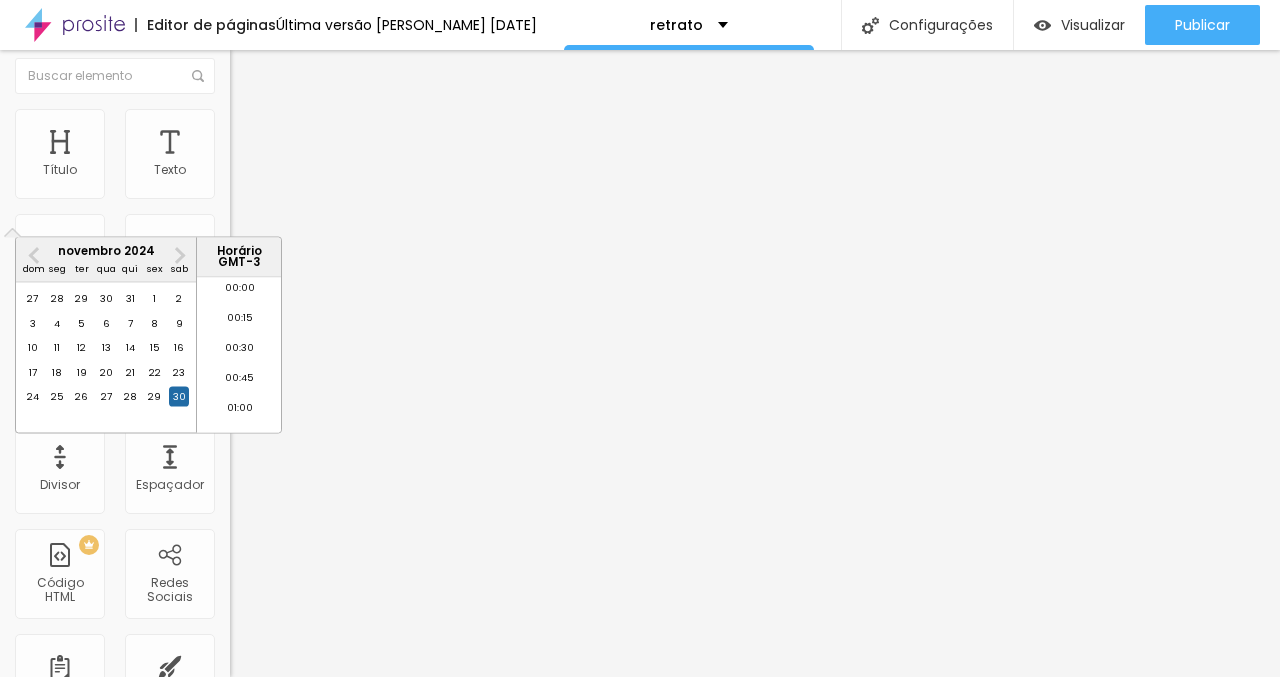 scroll, scrollTop: 2675, scrollLeft: 0, axis: vertical 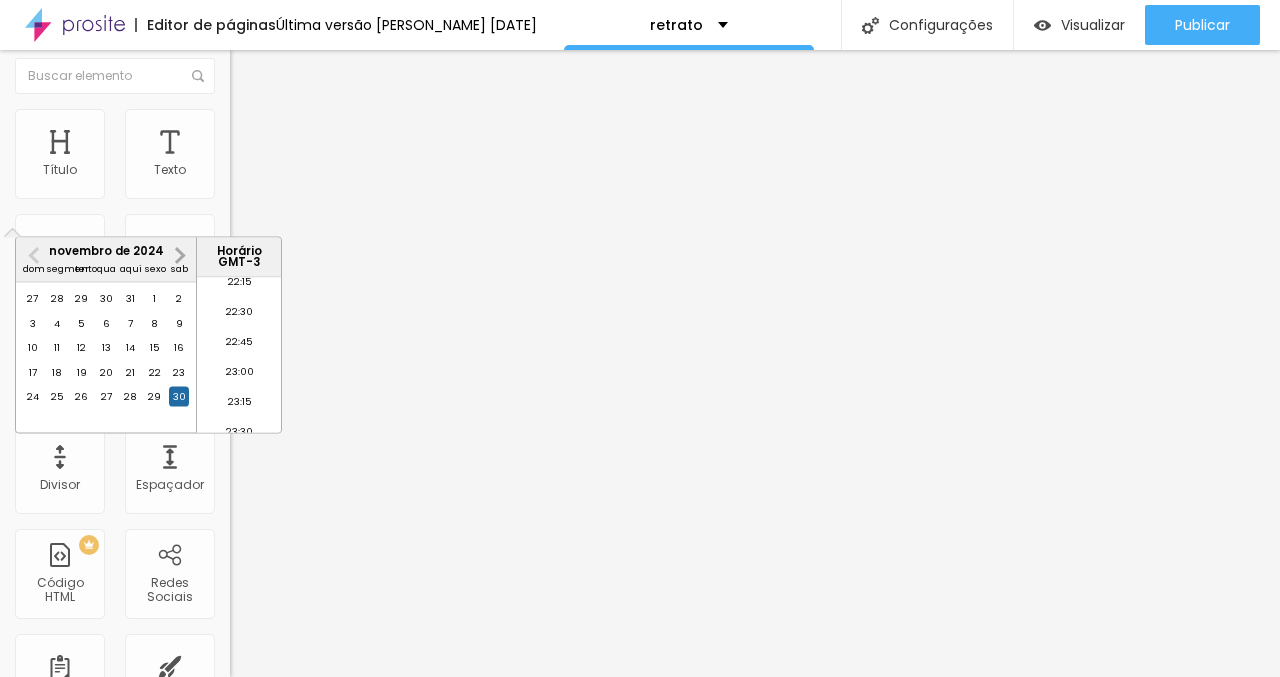 click on "Próximo mês" at bounding box center [178, 254] 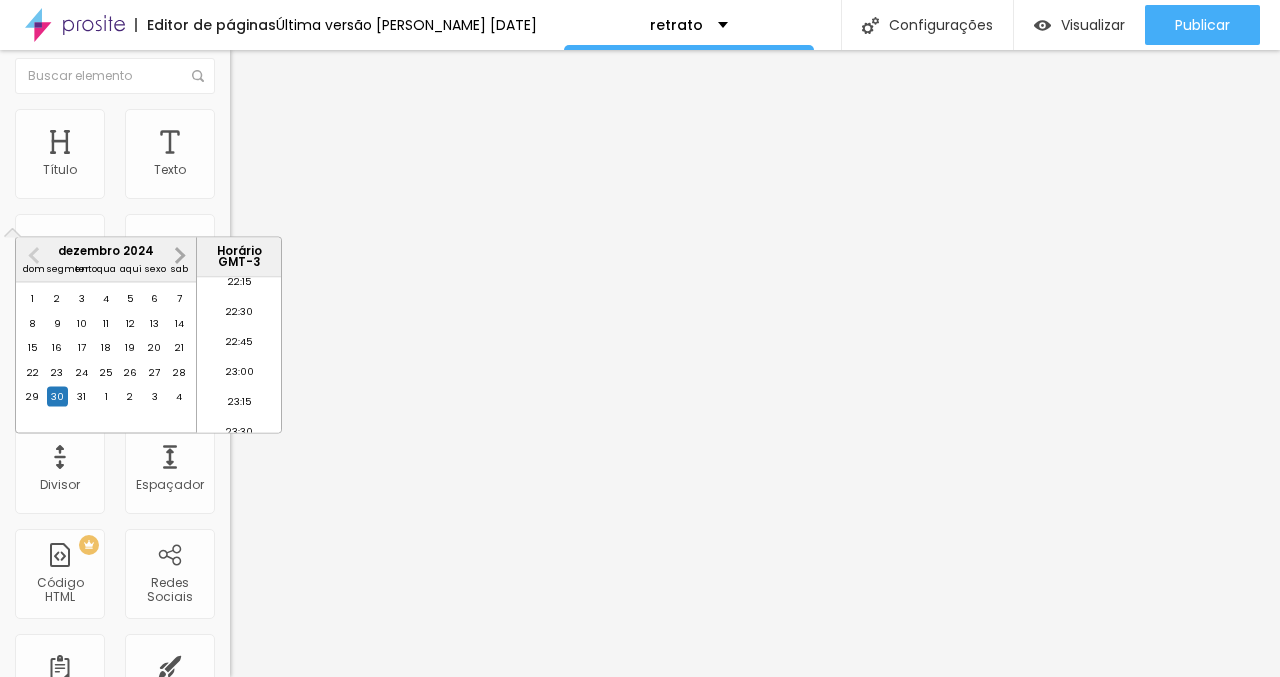 click on "Próximo mês" at bounding box center (178, 254) 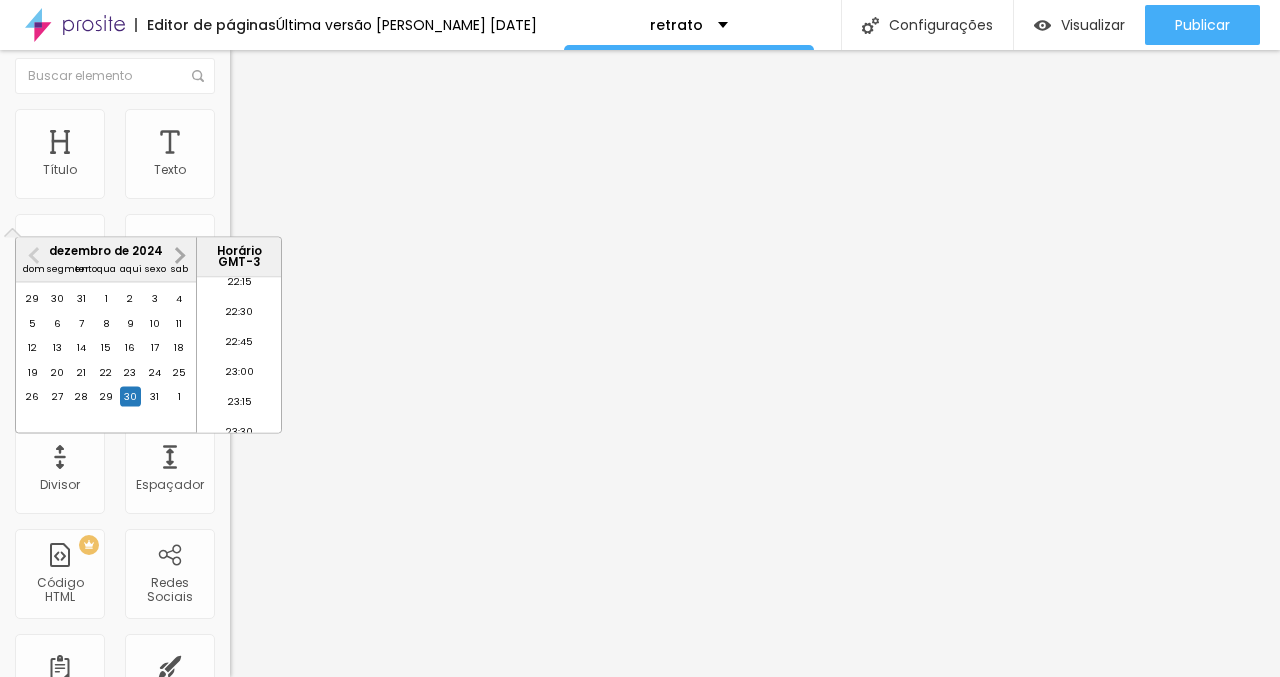 click on "Próximo mês" at bounding box center [178, 254] 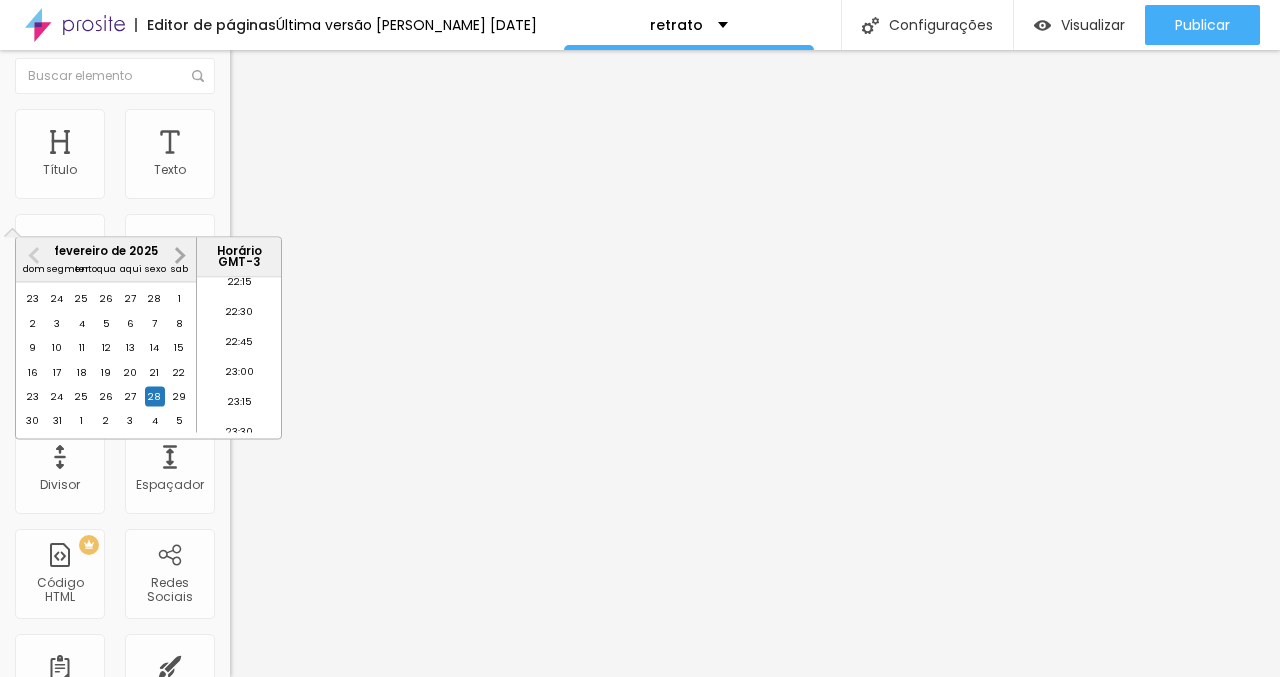 click on "Próximo mês" at bounding box center (178, 254) 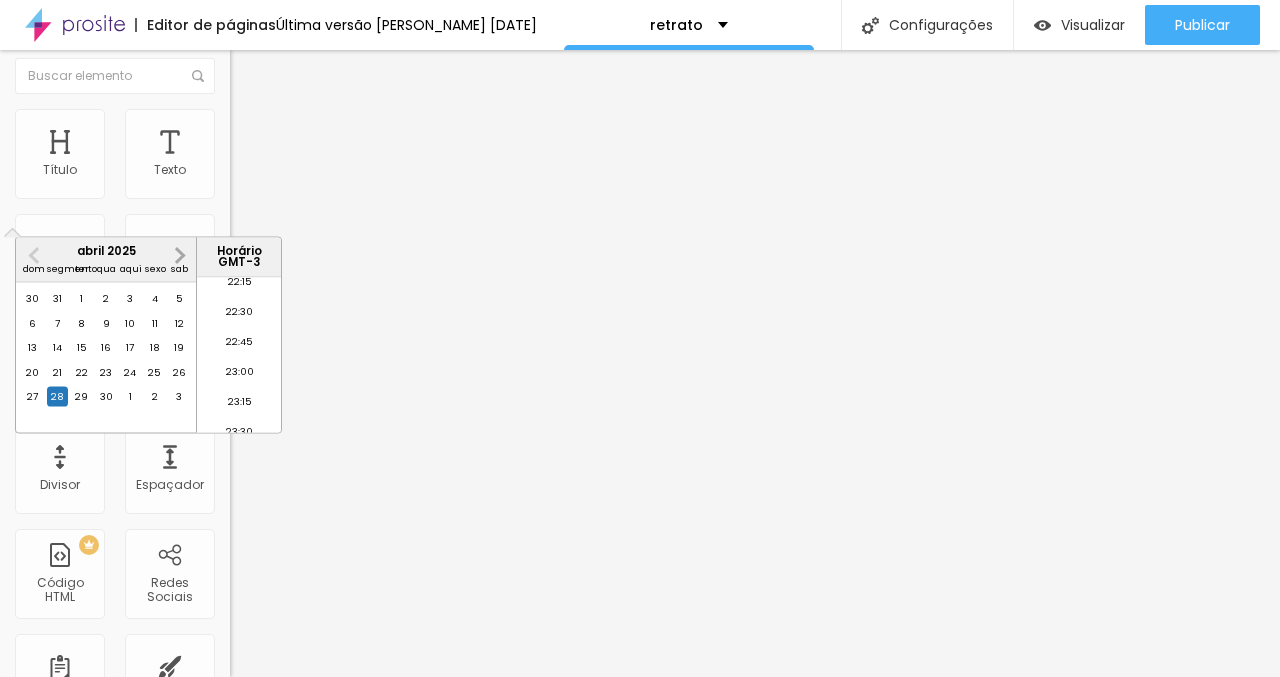 click on "Próximo mês" at bounding box center [178, 254] 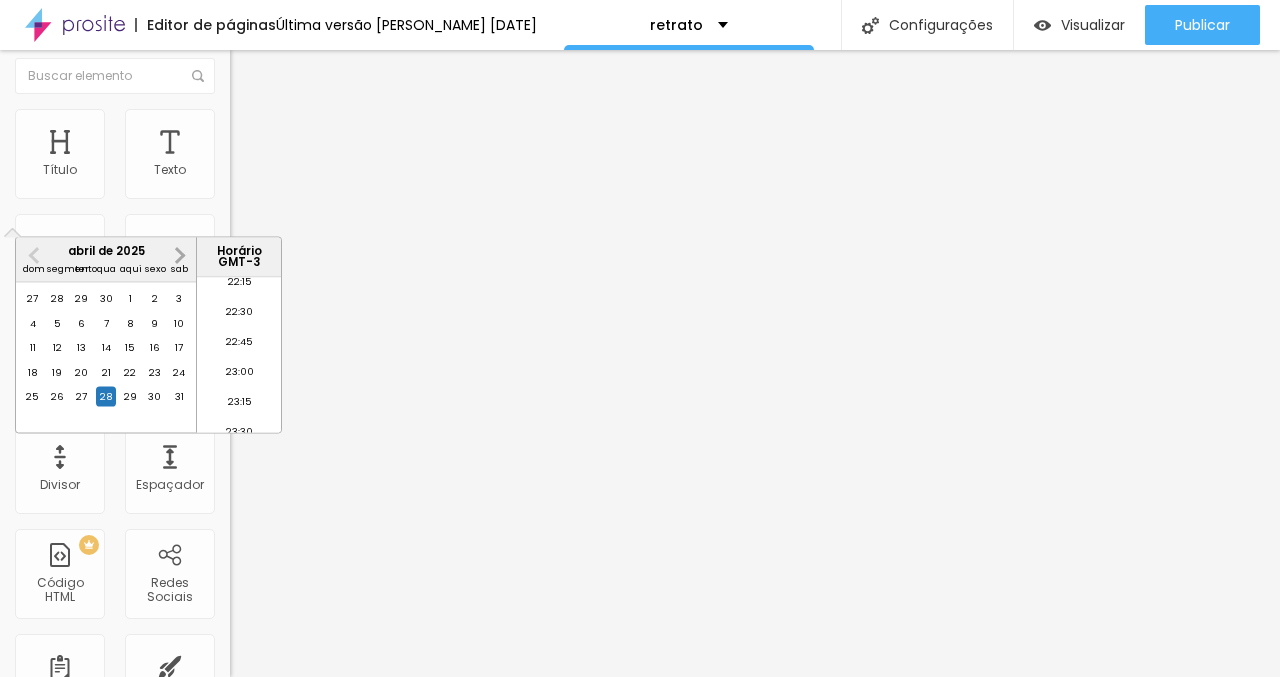 click on "Próximo mês" at bounding box center (178, 254) 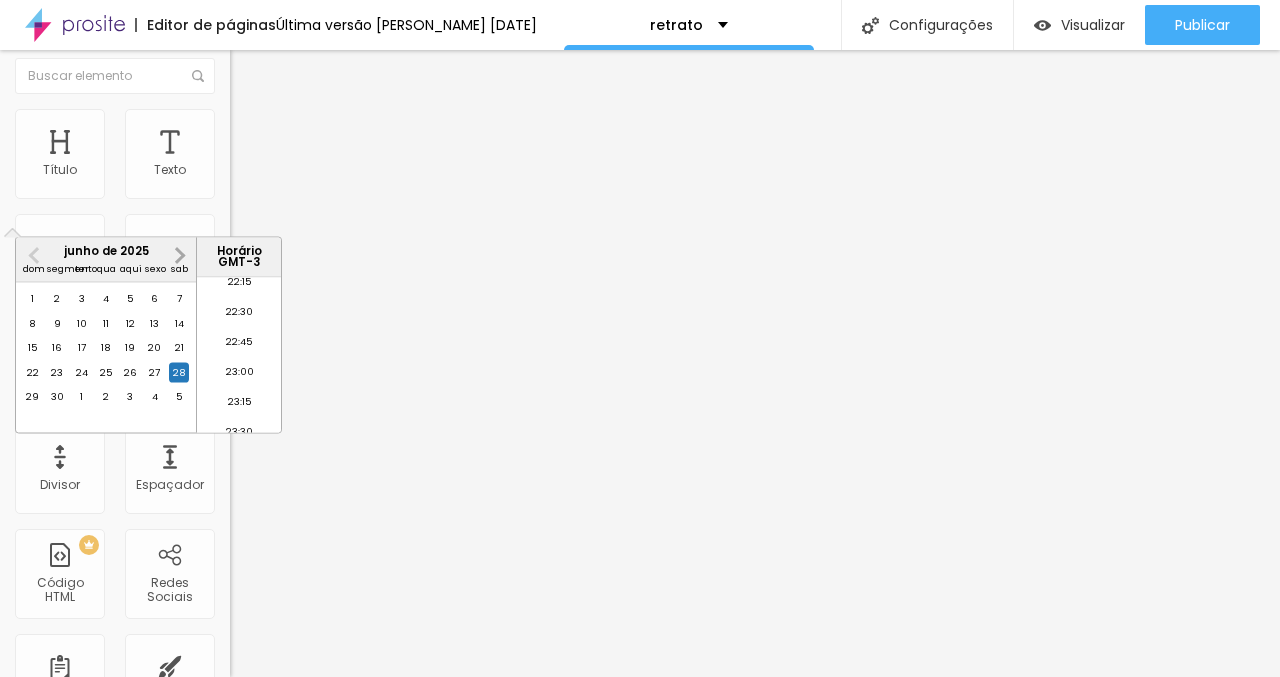 click on "Próximo mês" at bounding box center [178, 254] 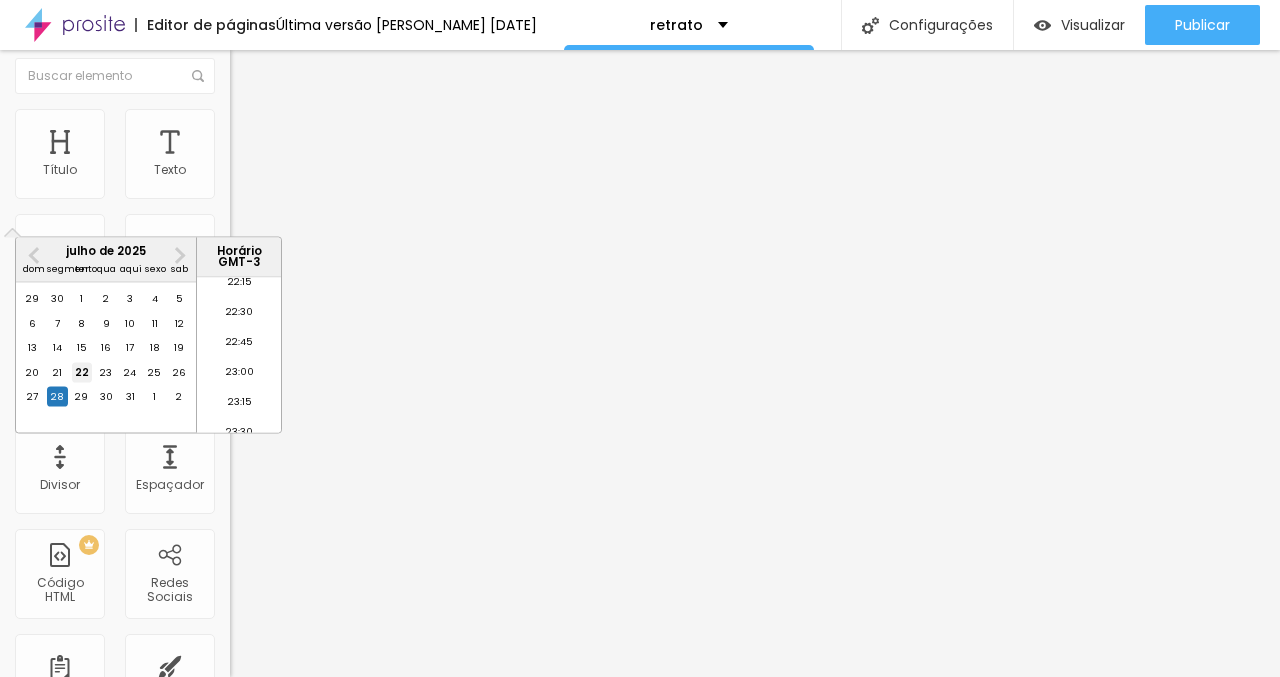 click on "22" at bounding box center [82, 372] 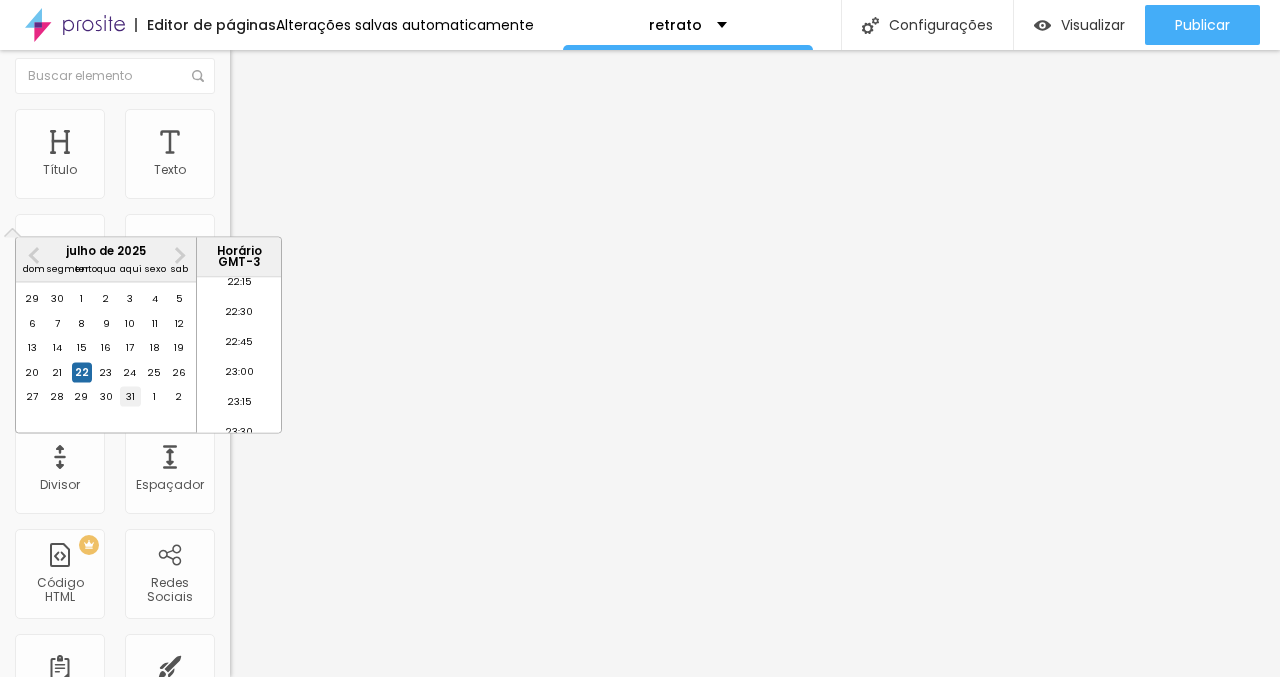 click on "31" at bounding box center (130, 396) 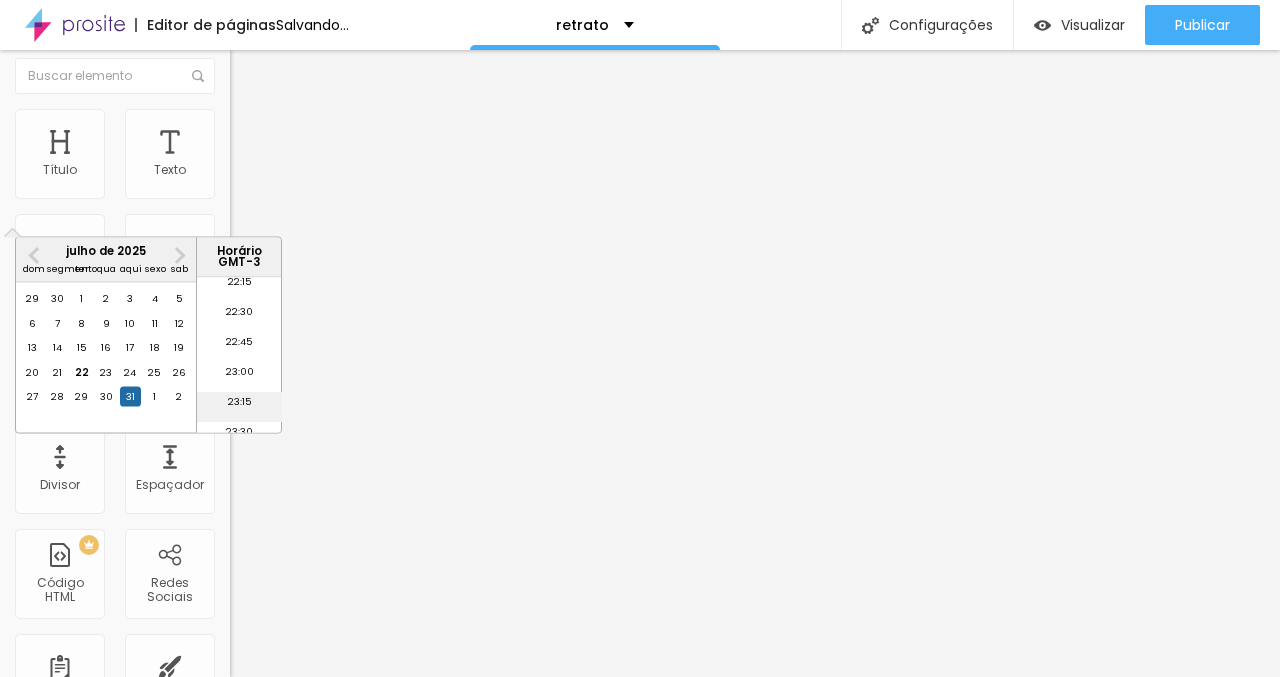 click on "23:15" at bounding box center [240, 401] 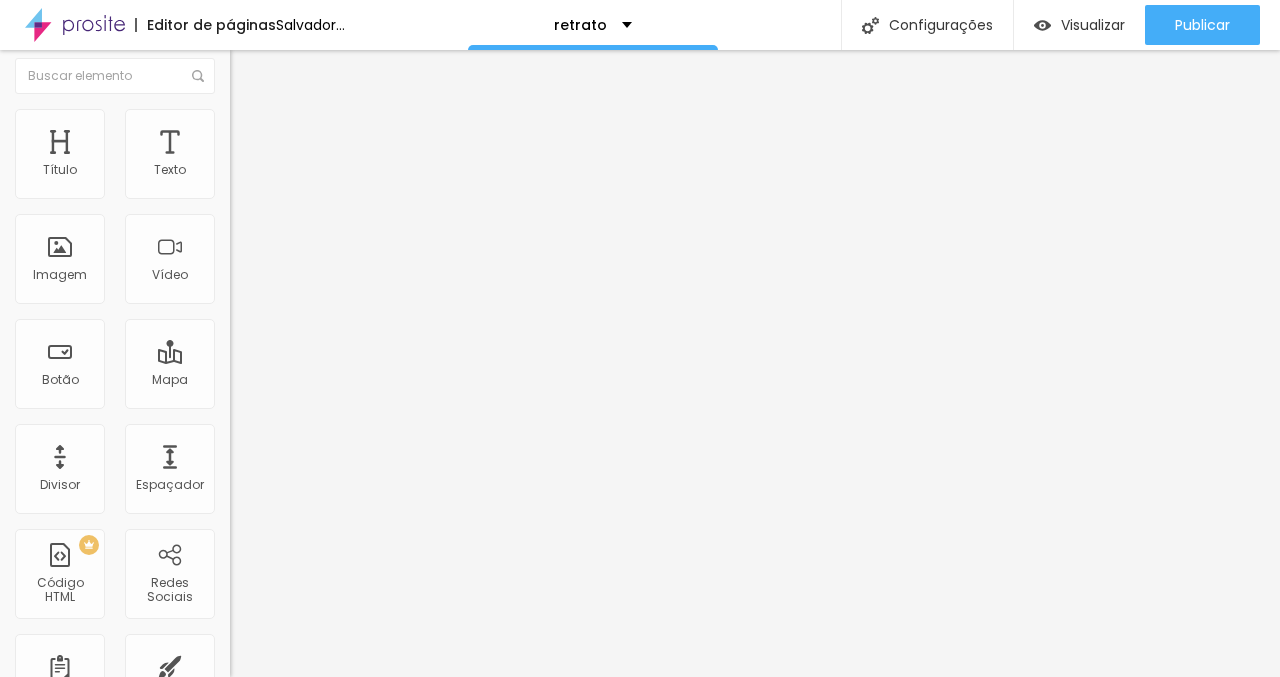 scroll, scrollTop: 1, scrollLeft: 0, axis: vertical 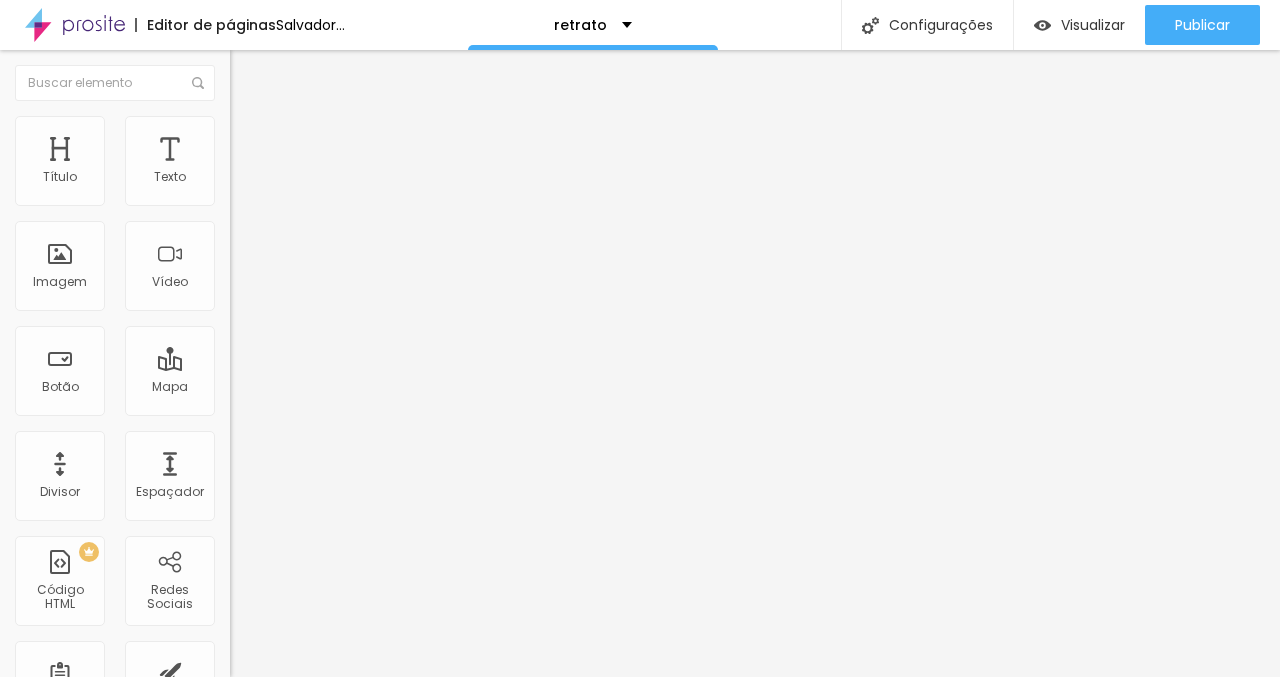 click on "31 de julho de 2025 às 23:15" at bounding box center [333, 178] 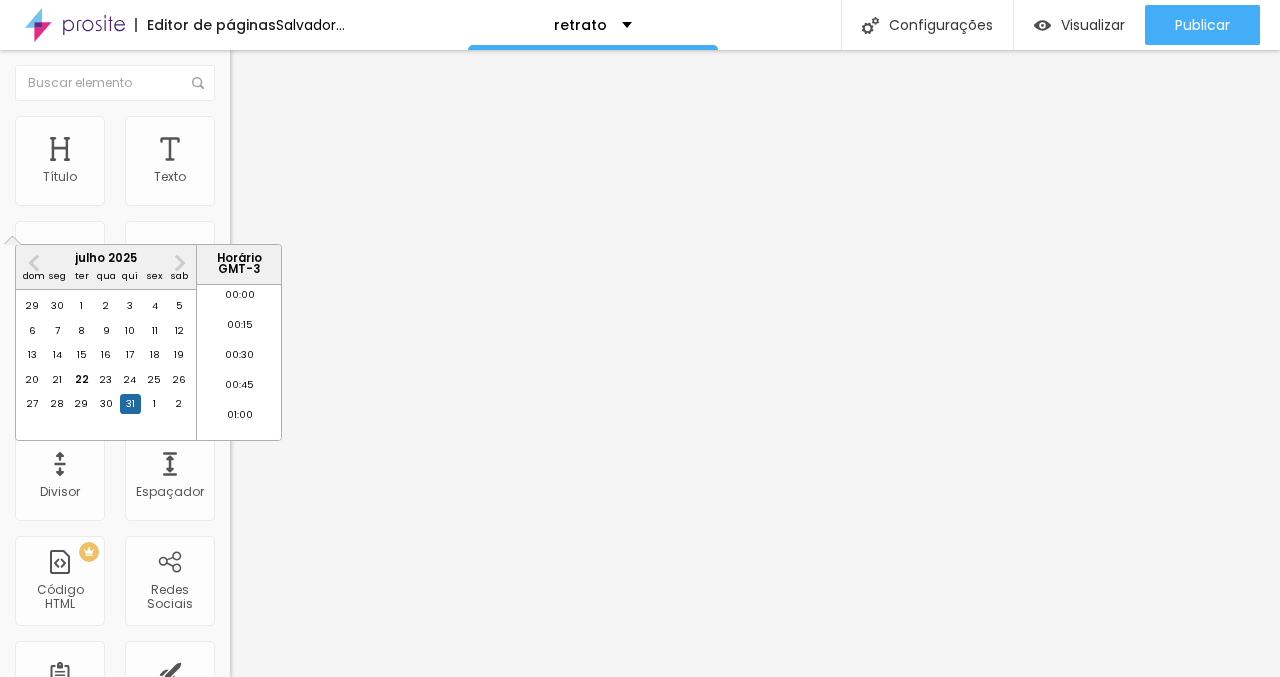 scroll, scrollTop: 2675, scrollLeft: 0, axis: vertical 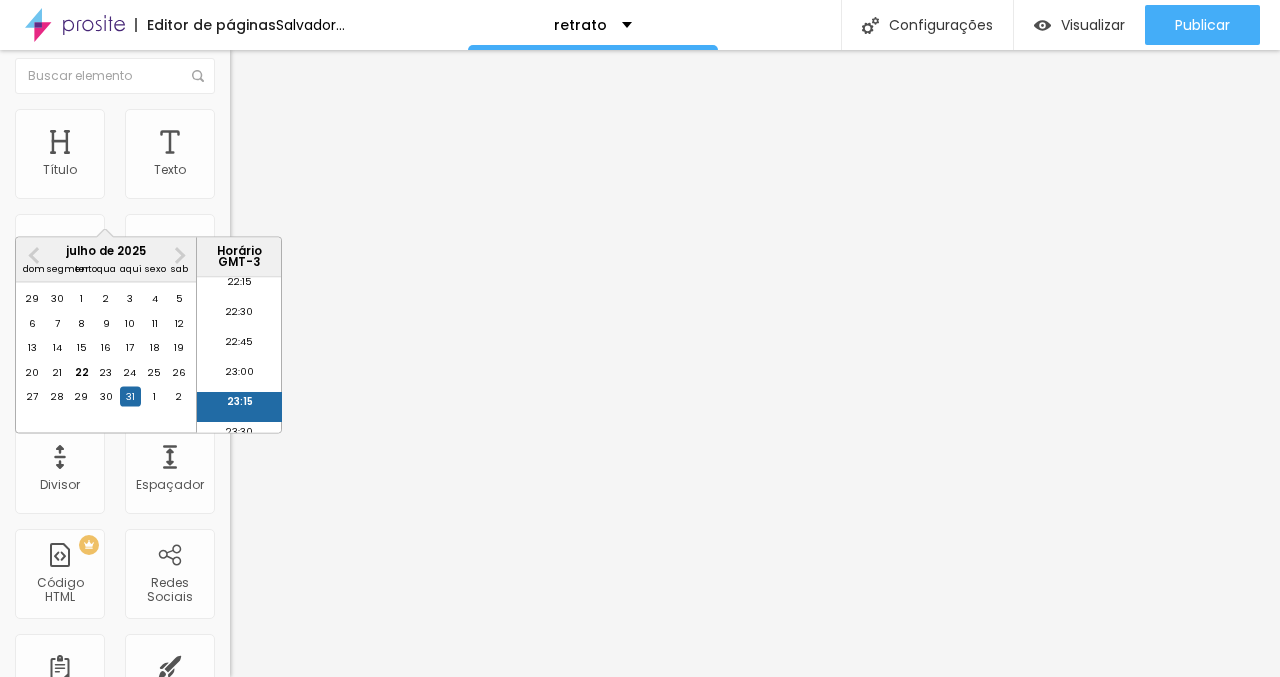 click on "23:15" at bounding box center [240, 401] 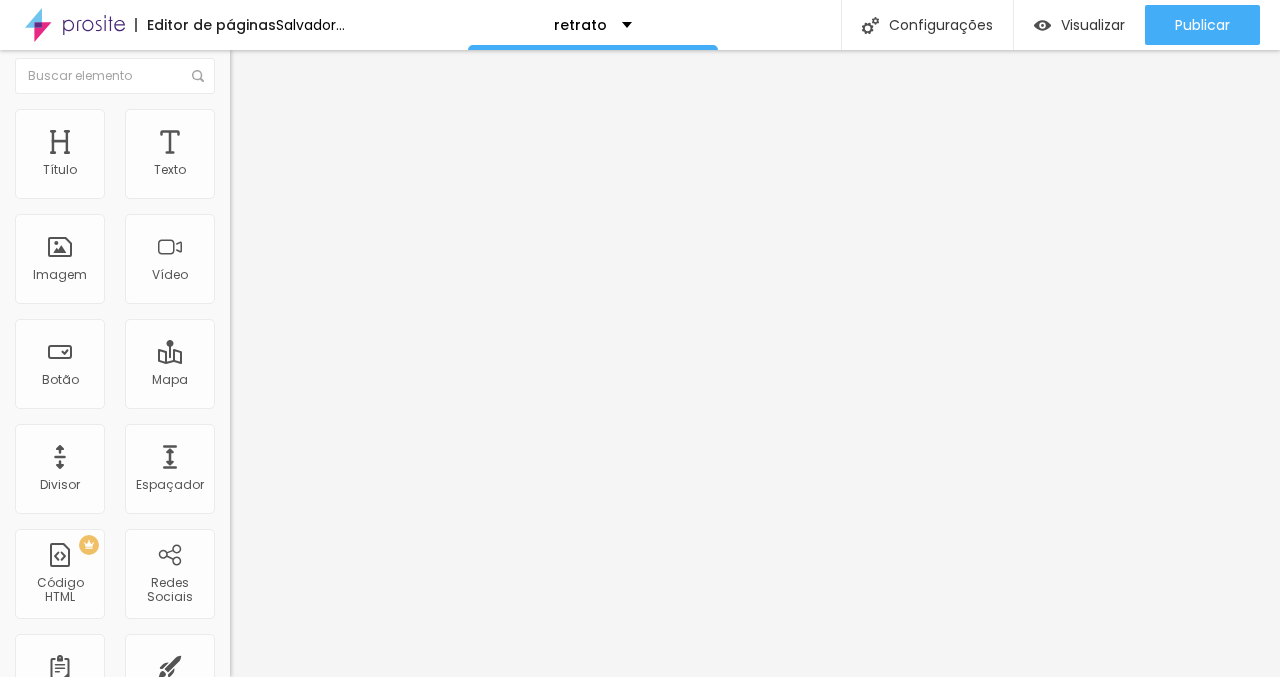 click at bounding box center [253, 66] 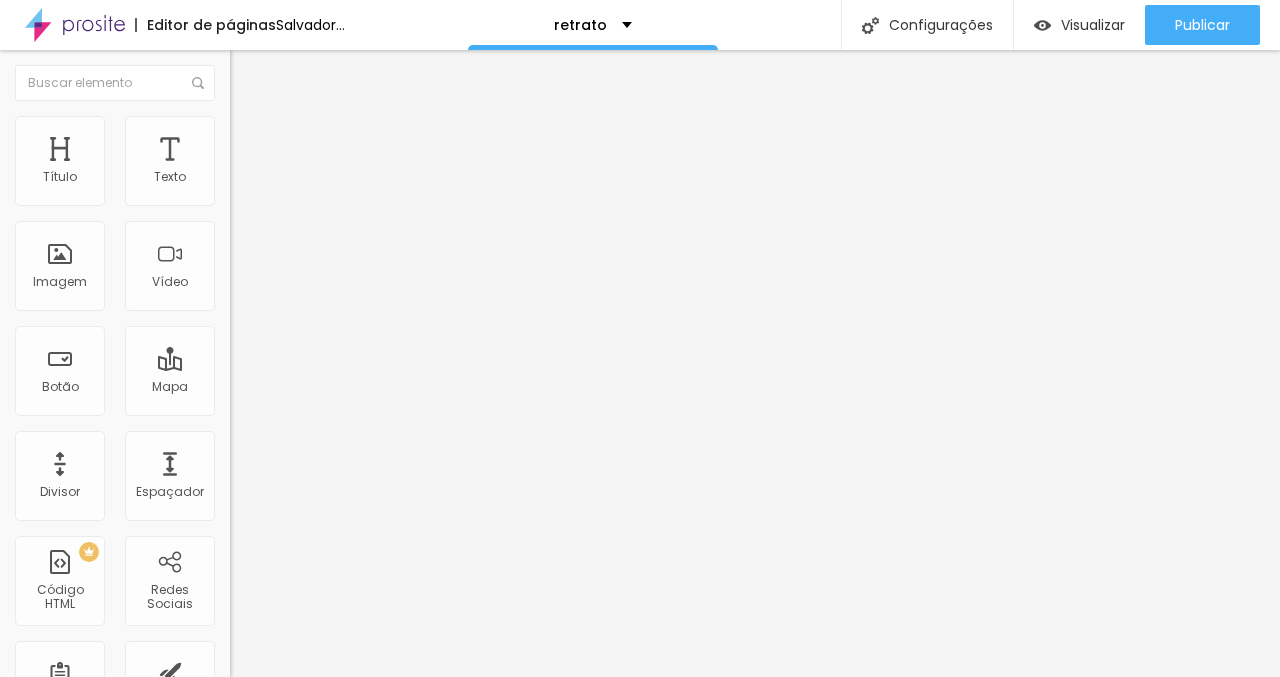 click on "Ensaio Personalizado" at bounding box center (345, 186) 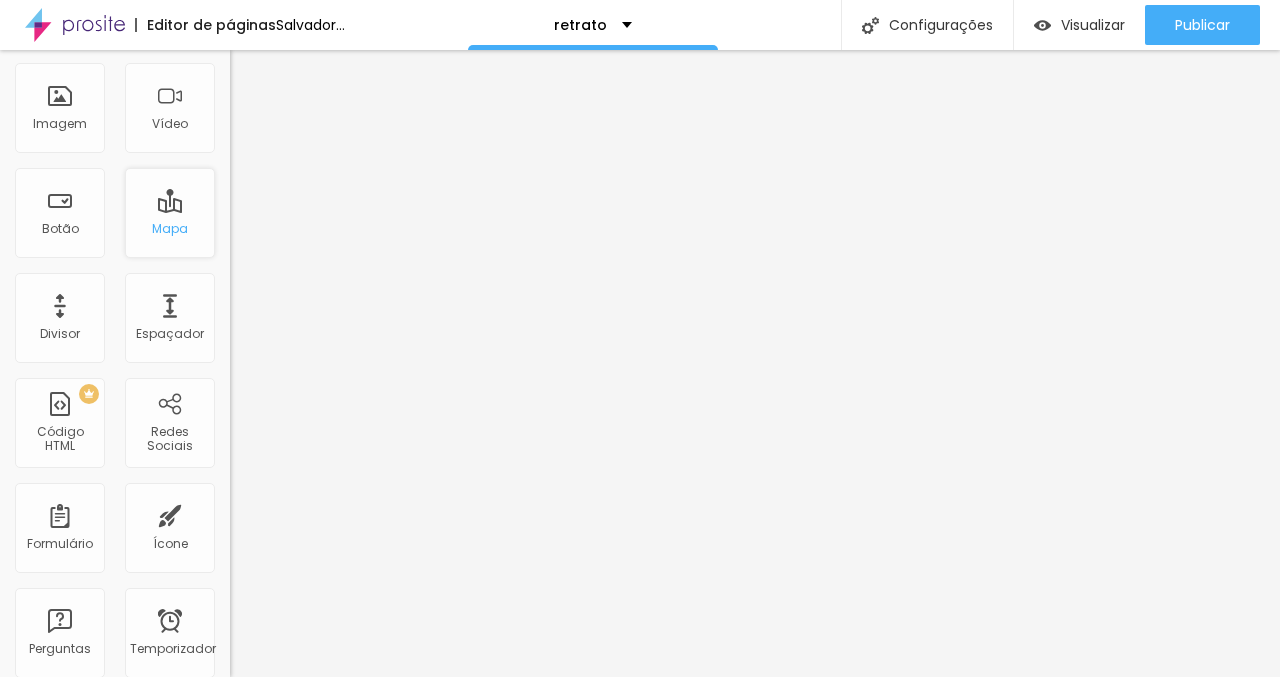 scroll, scrollTop: 460, scrollLeft: 0, axis: vertical 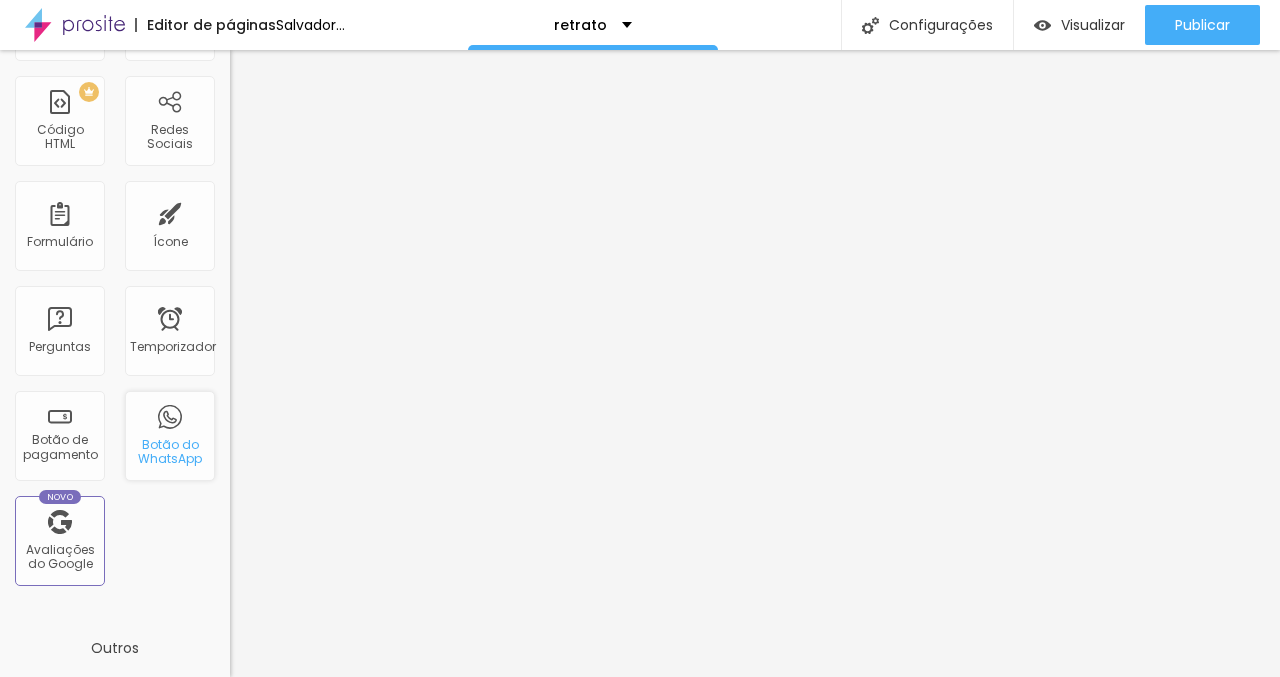 click on "Botão do WhatsApp" at bounding box center (170, 436) 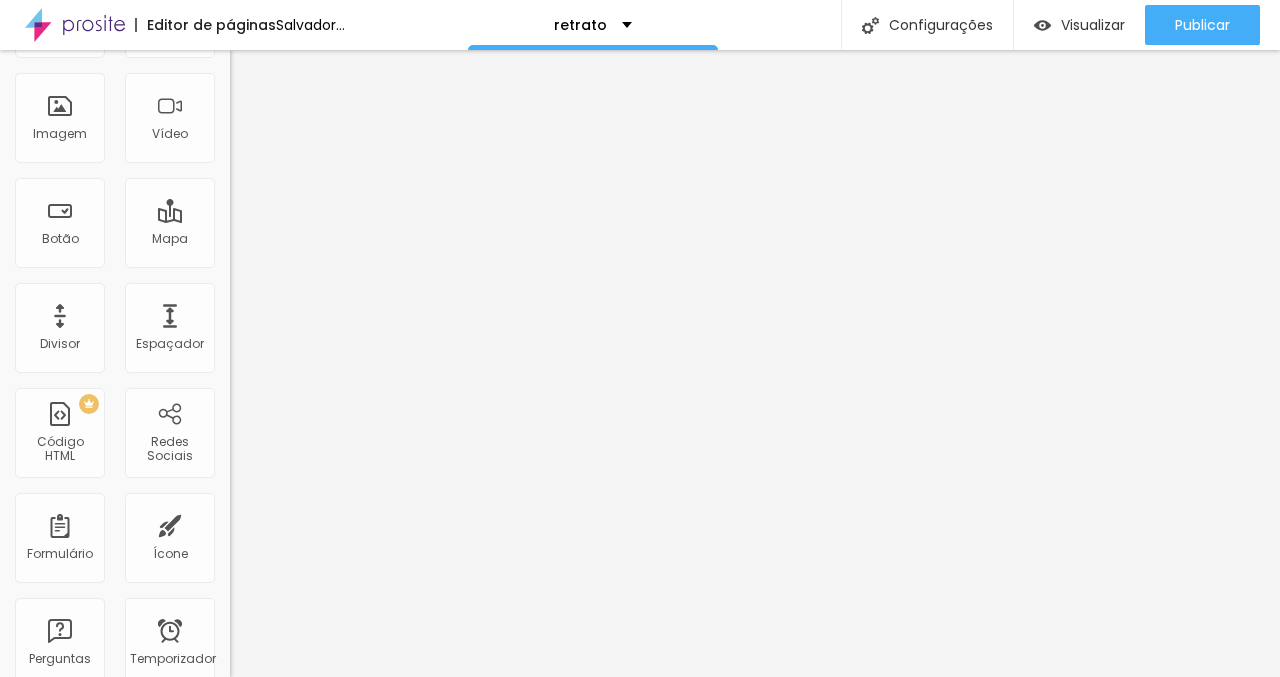 scroll, scrollTop: 0, scrollLeft: 0, axis: both 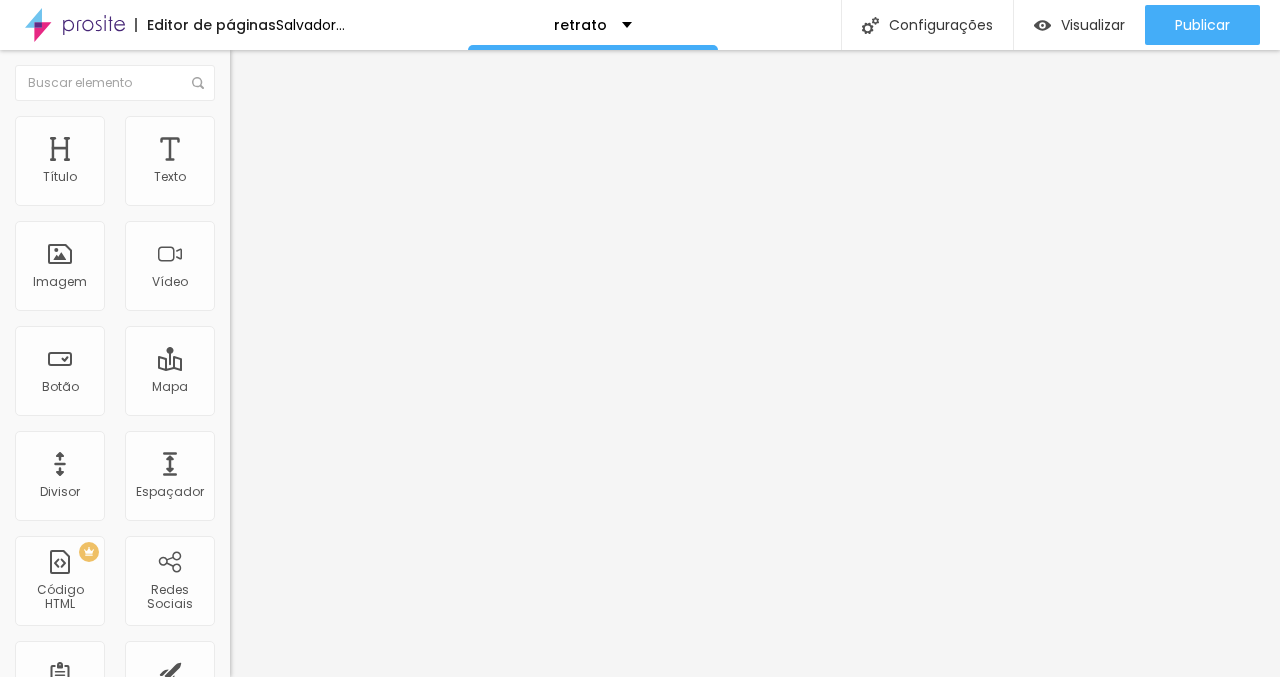 click on "Editar nulo" at bounding box center (297, 73) 